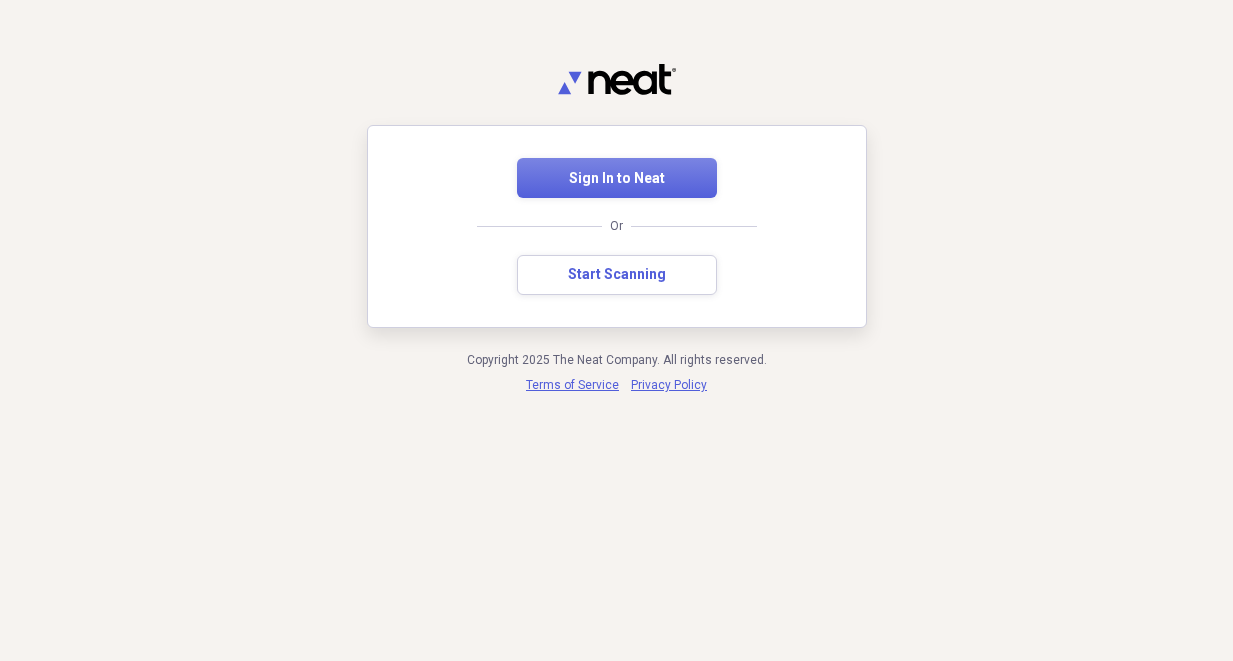 scroll, scrollTop: 0, scrollLeft: 0, axis: both 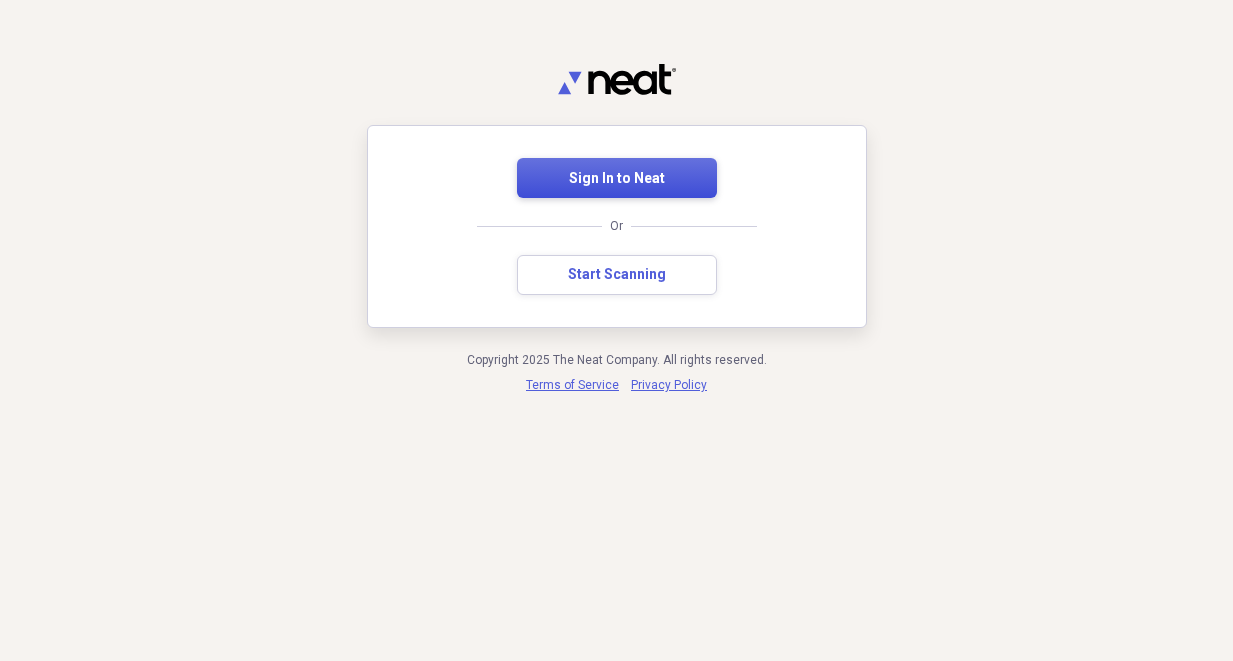 click on "Sign In to Neat" at bounding box center (617, 179) 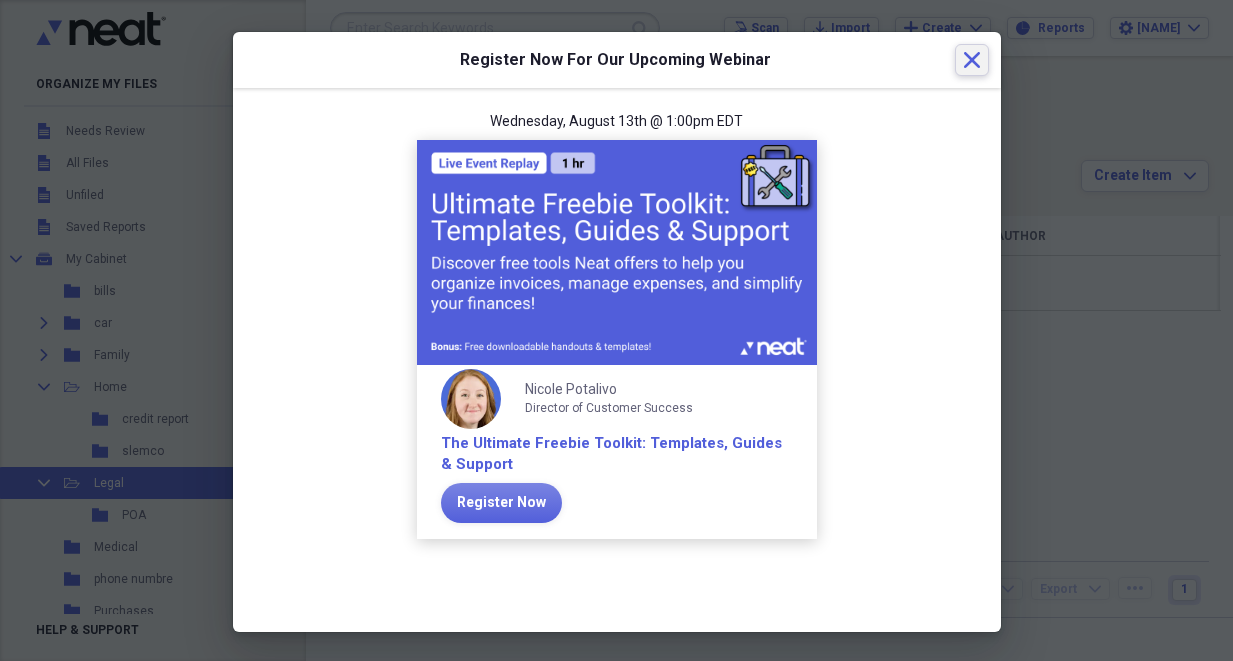 drag, startPoint x: 959, startPoint y: 61, endPoint x: 962, endPoint y: 73, distance: 12.369317 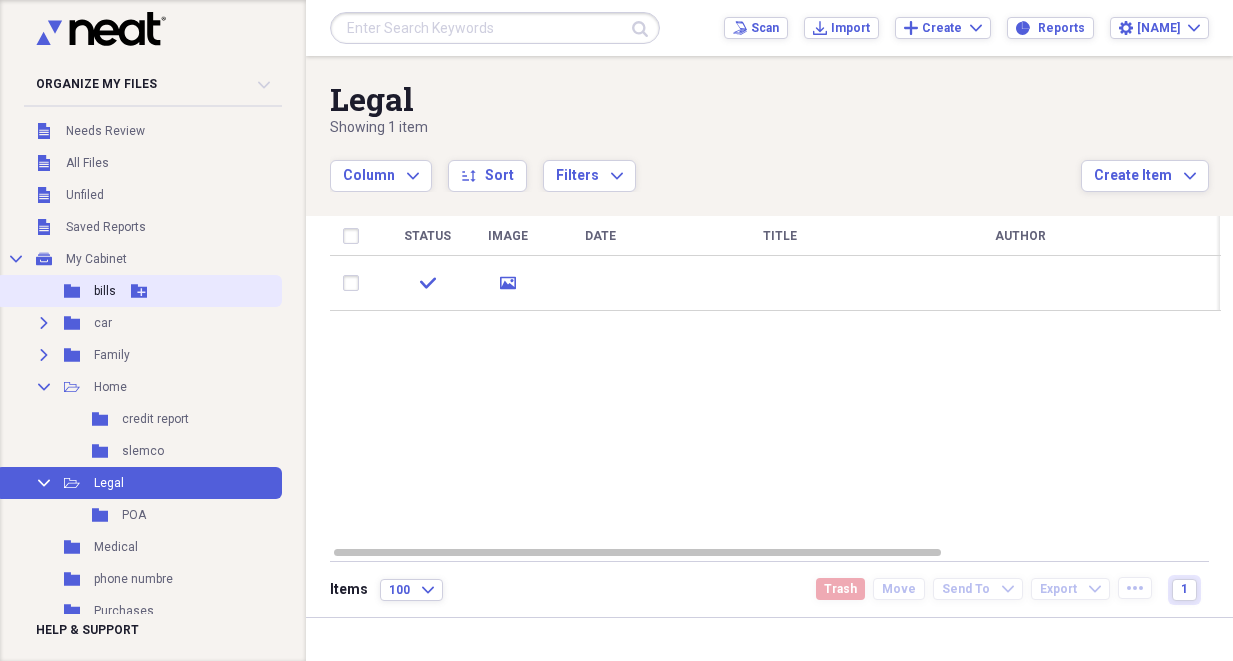 click on "Folder bills Add Folder" at bounding box center (139, 291) 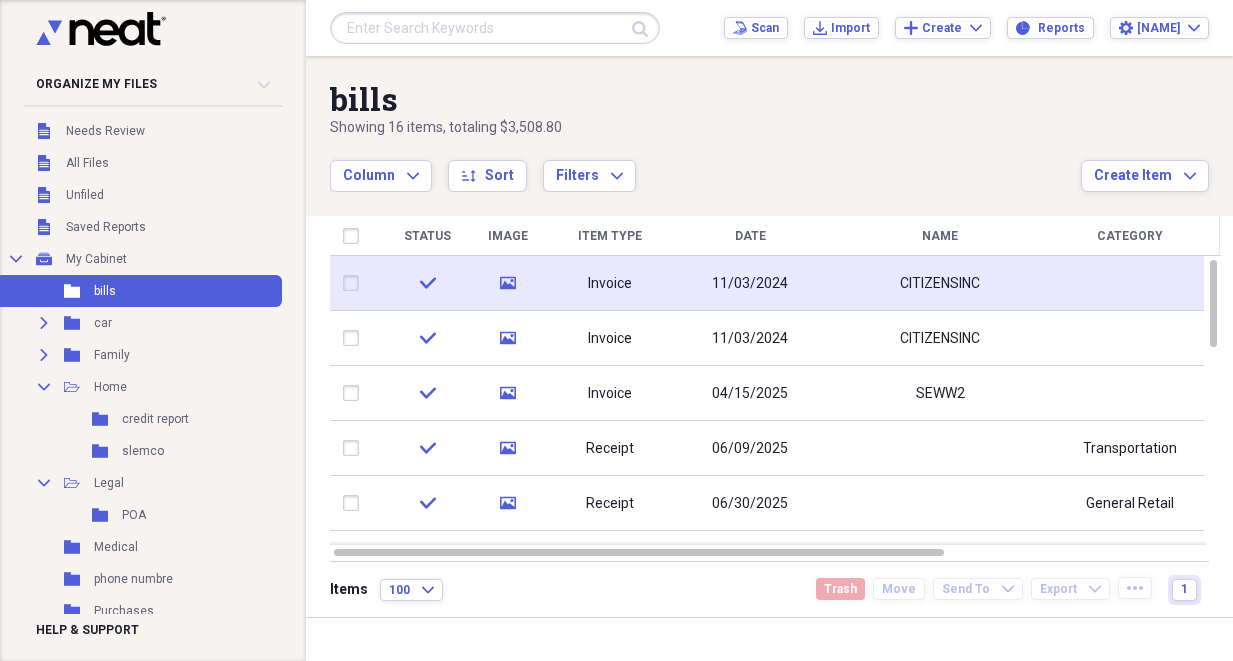 click on "11/03/2024" at bounding box center [750, 283] 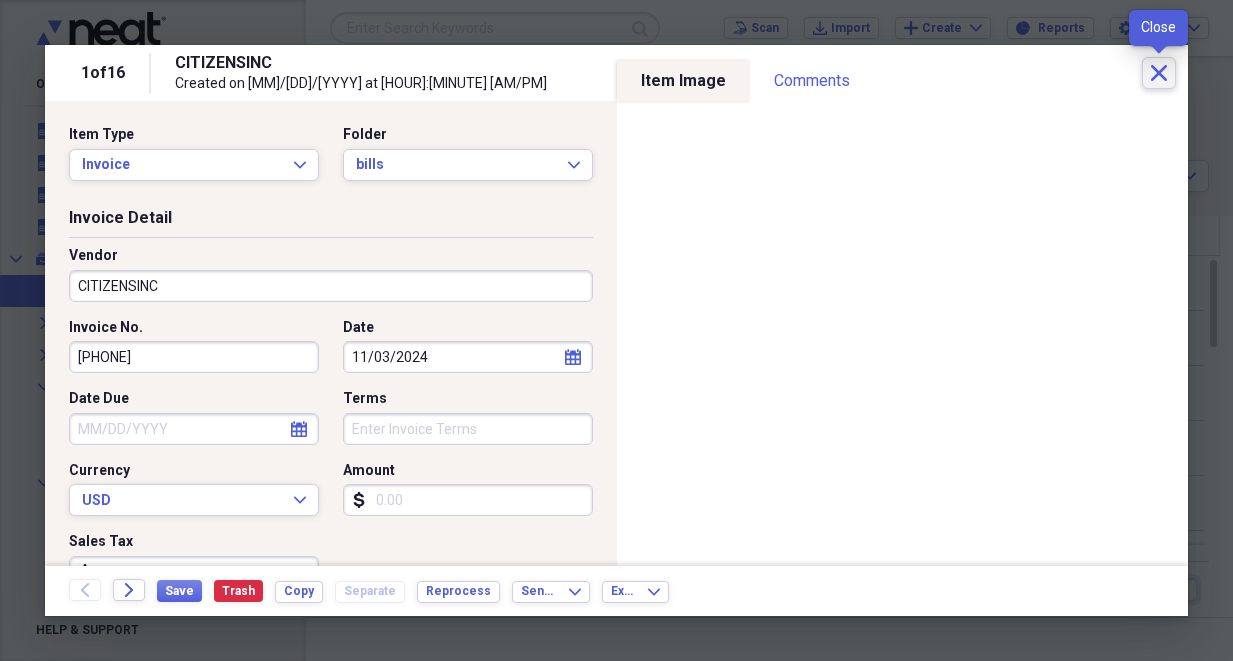 click 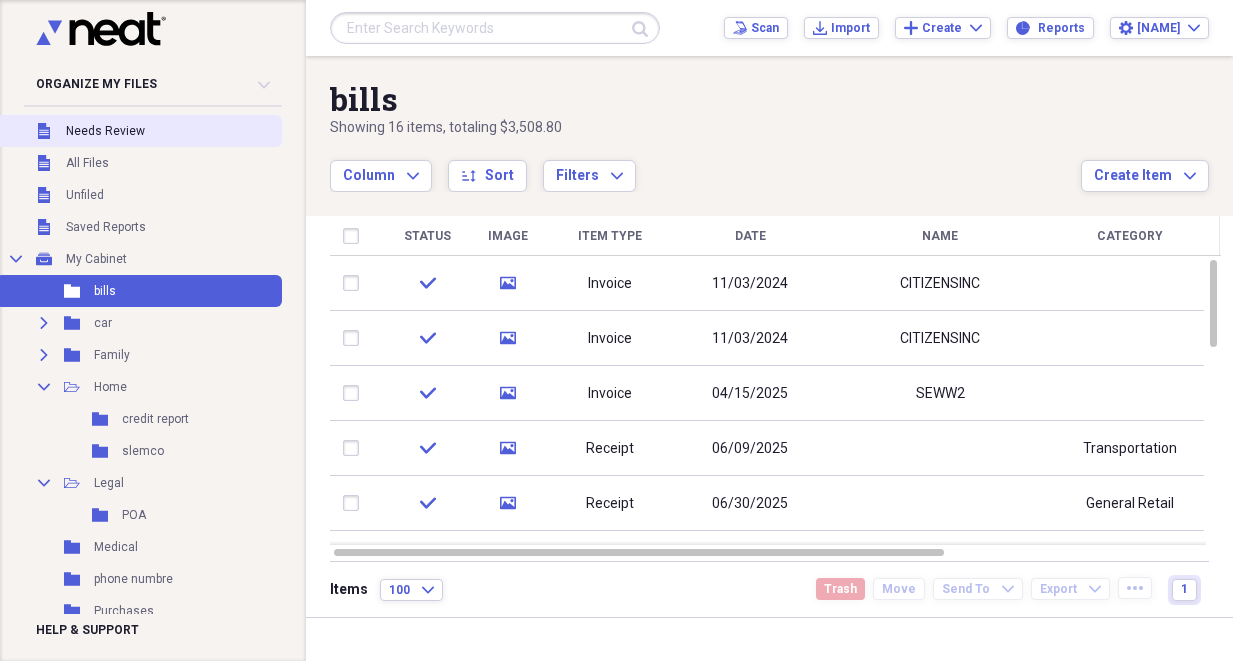 click on "Unfiled Needs Review" at bounding box center [139, 131] 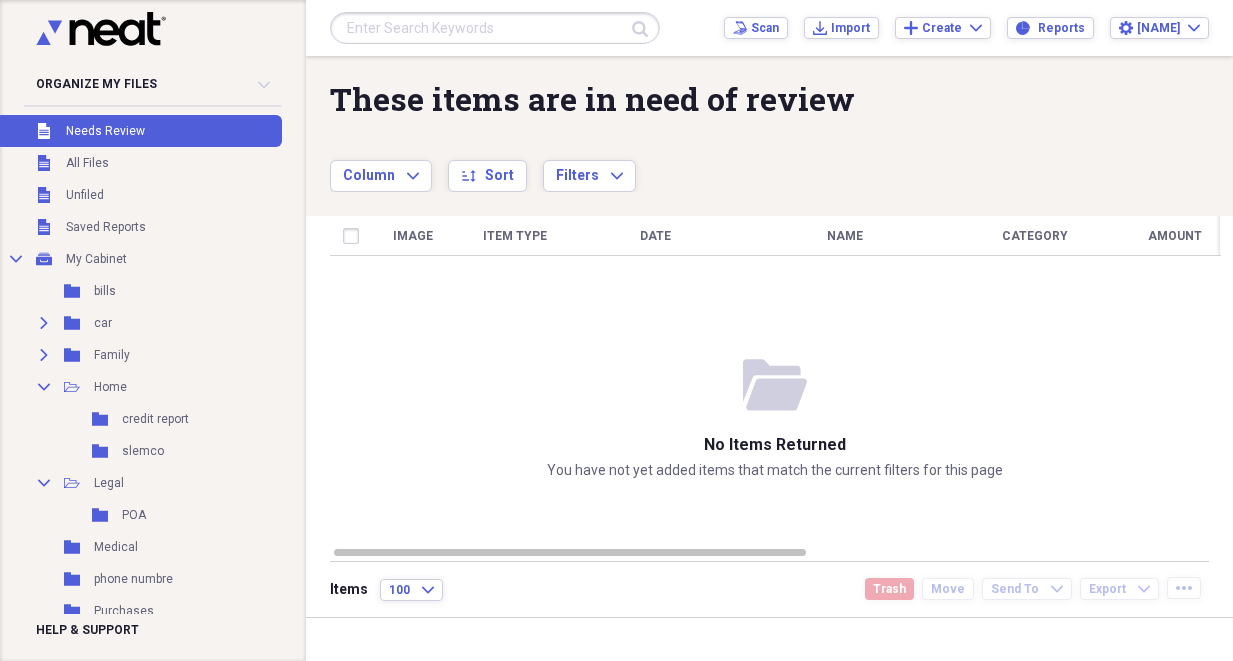 click on "Unfiled Needs Review" at bounding box center [139, 131] 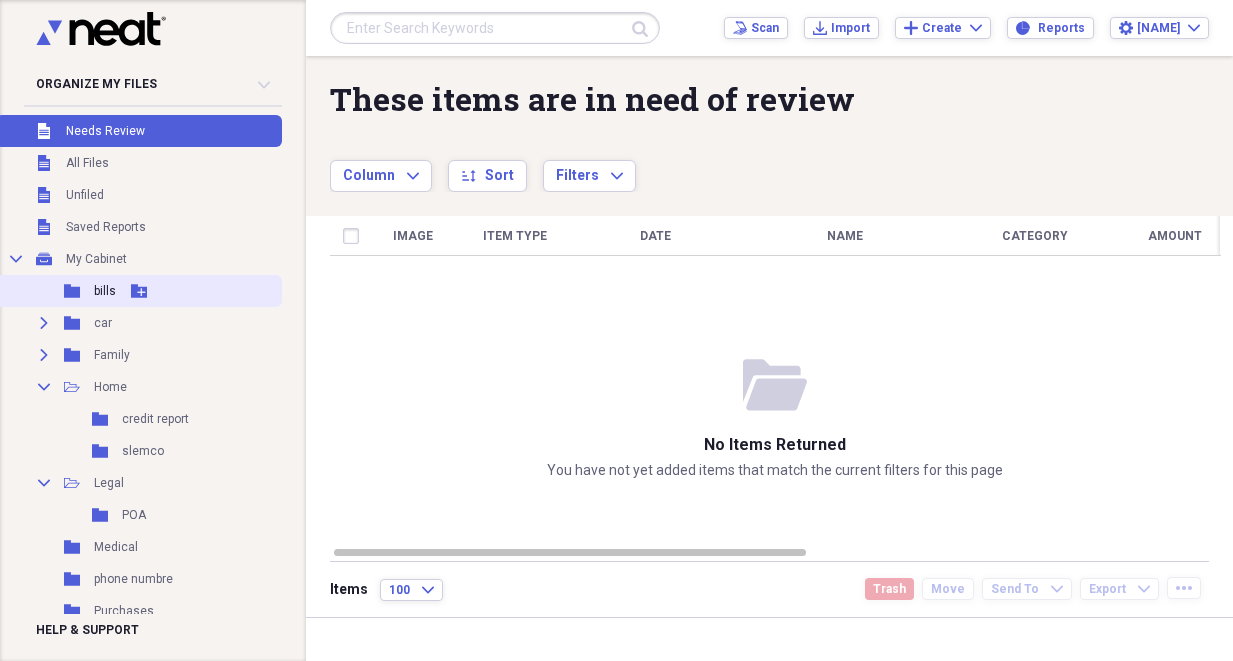 click 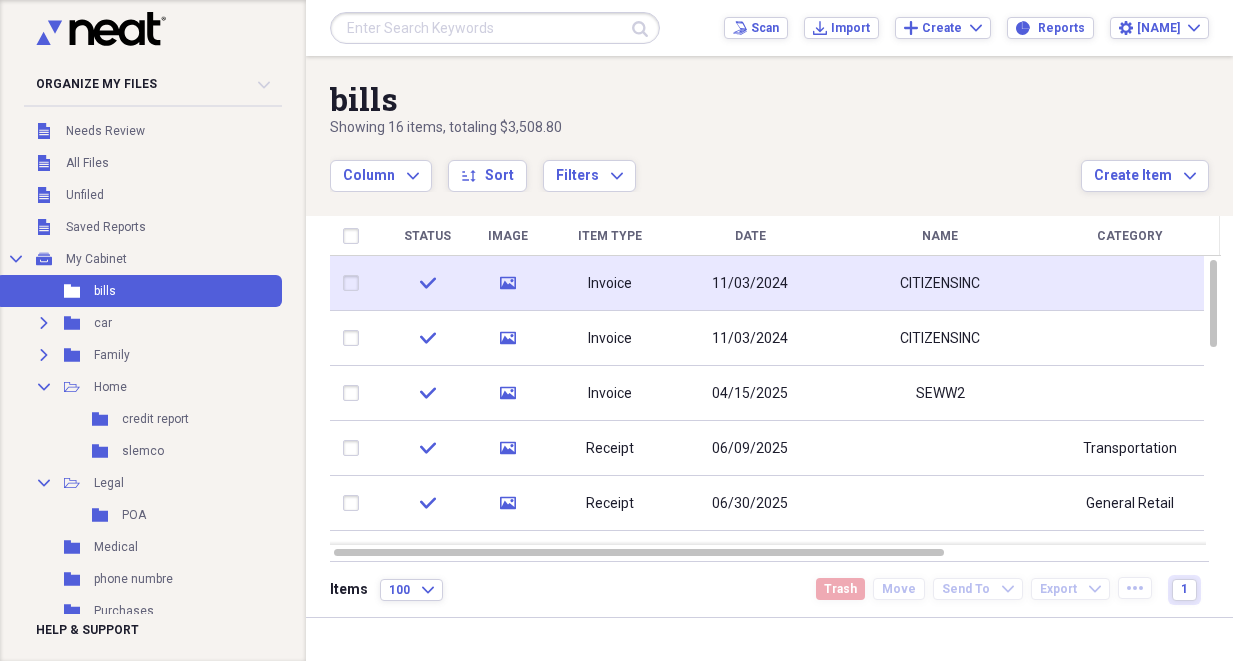 click on "Invoice" at bounding box center (610, 283) 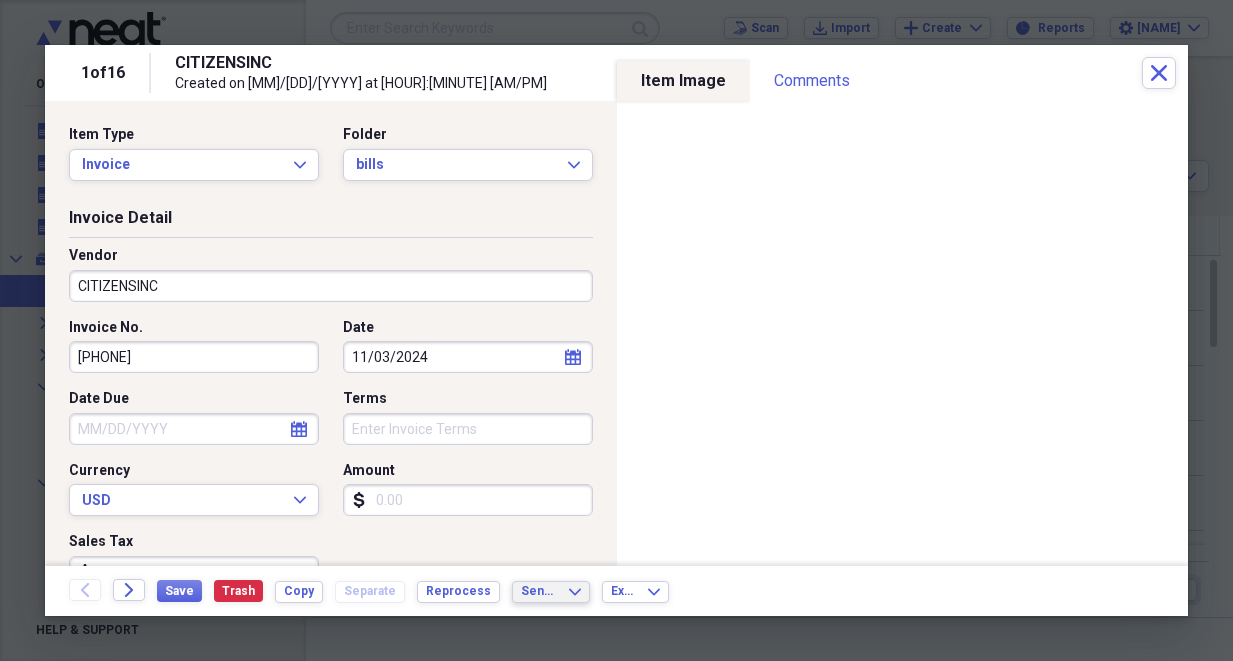 click on "Send To Expand" at bounding box center [551, 591] 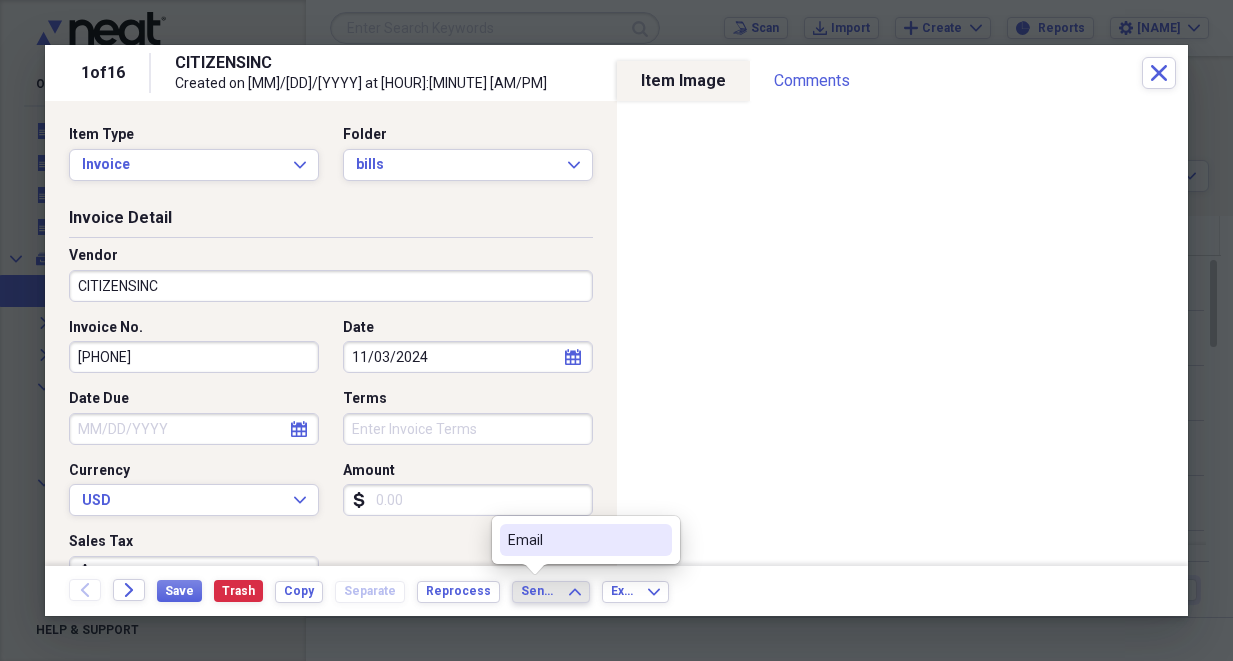 click on "Send To Expand" at bounding box center [551, 591] 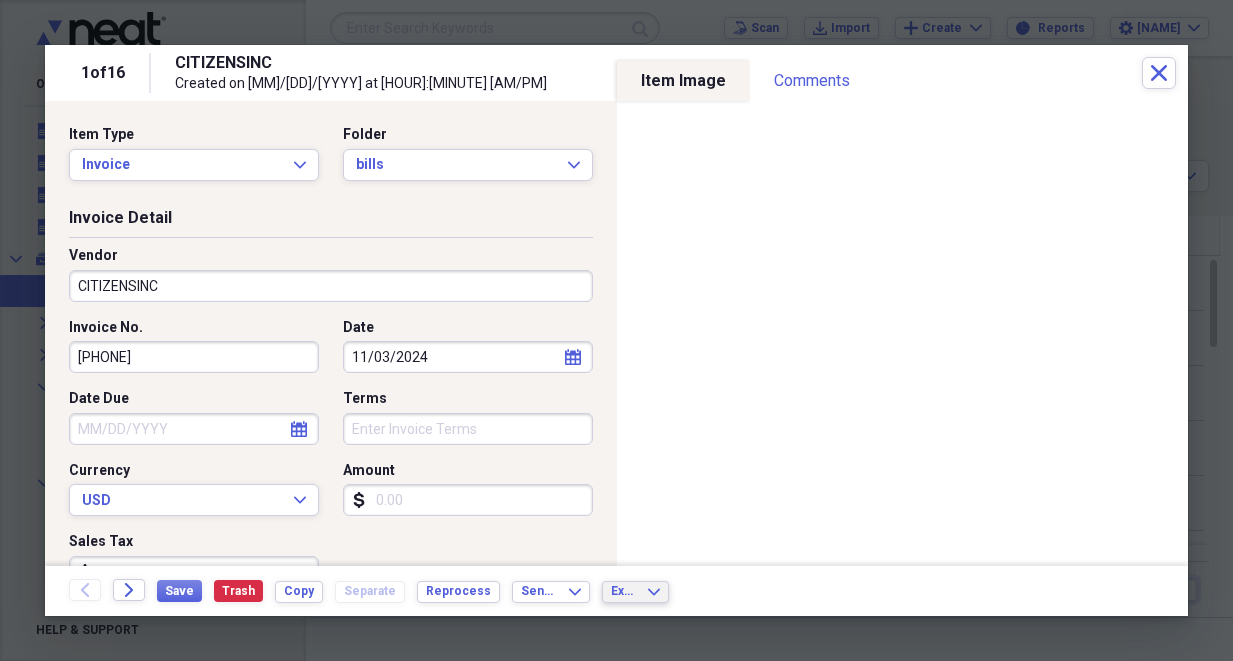 click on "Export Expand" at bounding box center (635, 591) 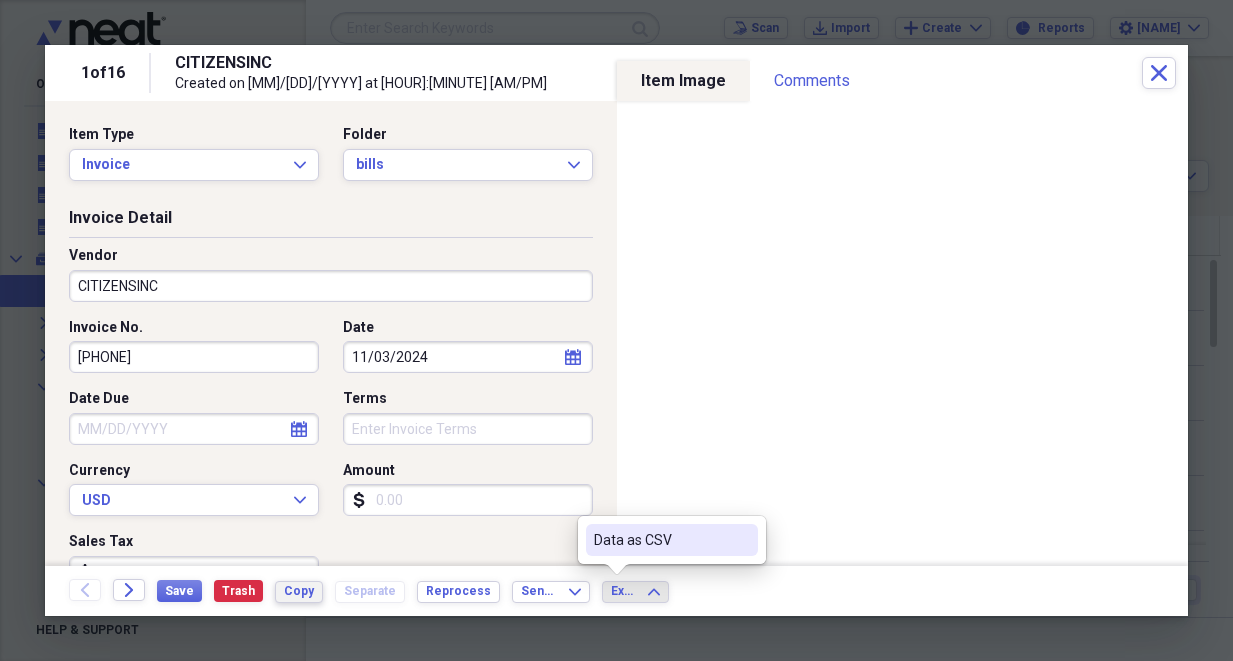 click on "Copy" at bounding box center [299, 591] 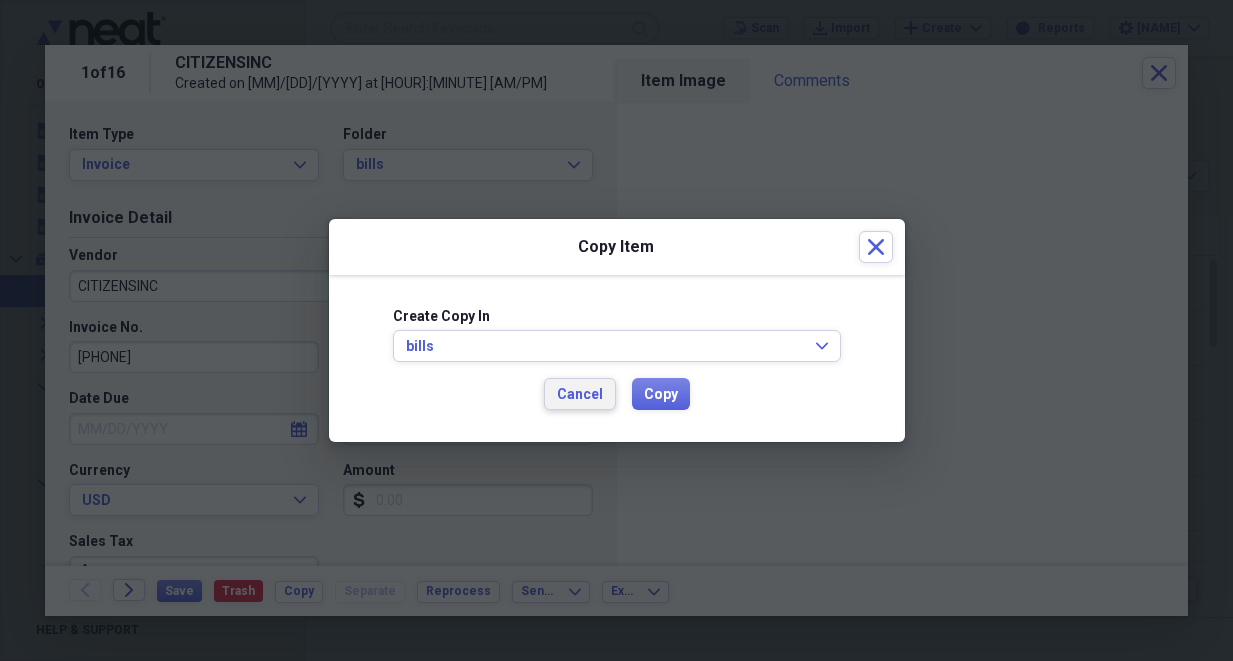 click on "Cancel" at bounding box center (580, 394) 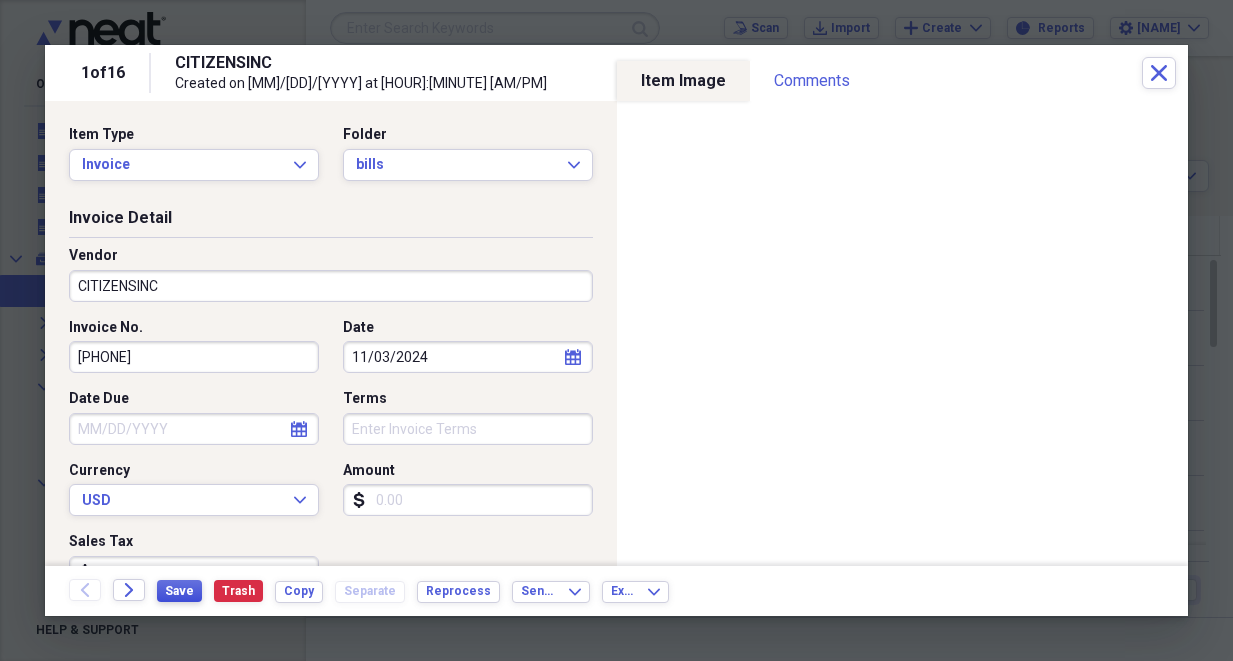 click on "Save" at bounding box center [179, 591] 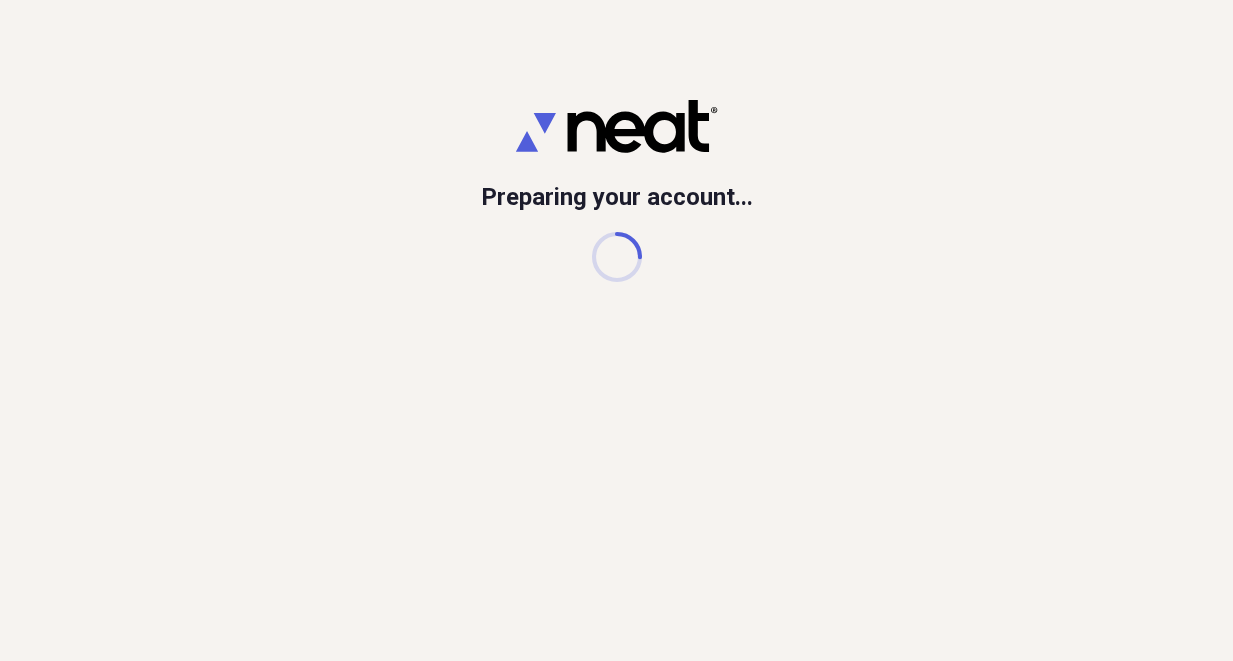scroll, scrollTop: 0, scrollLeft: 0, axis: both 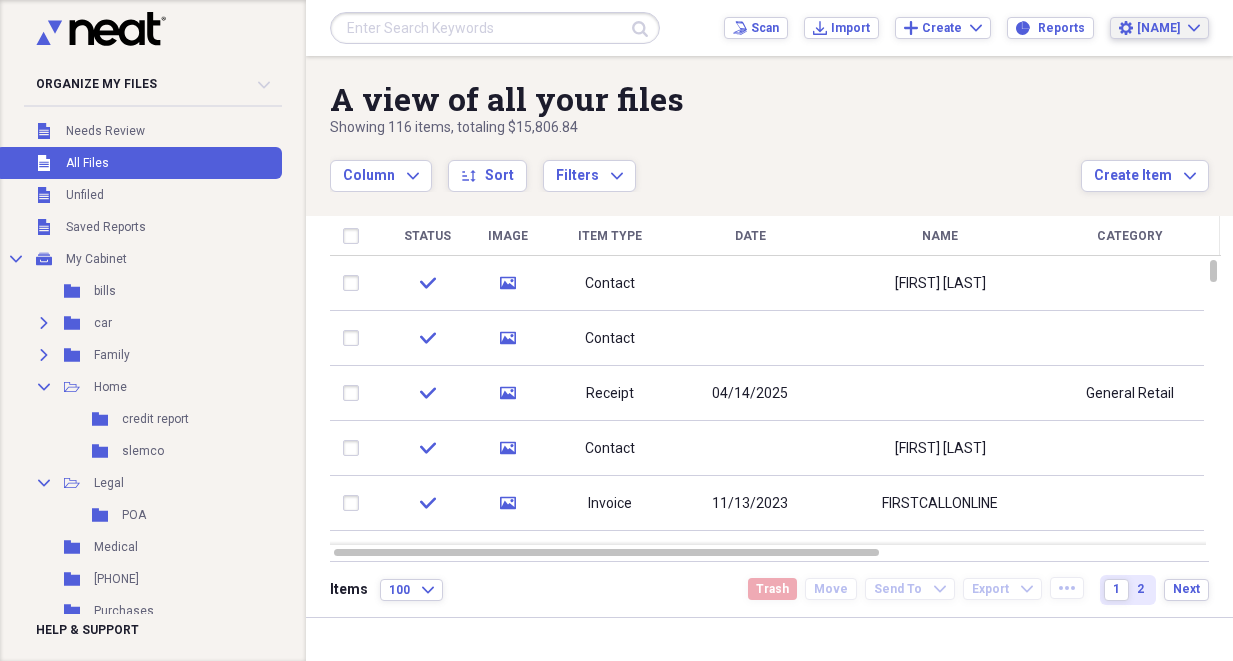 click on "[NAME]" at bounding box center (1158, 28) 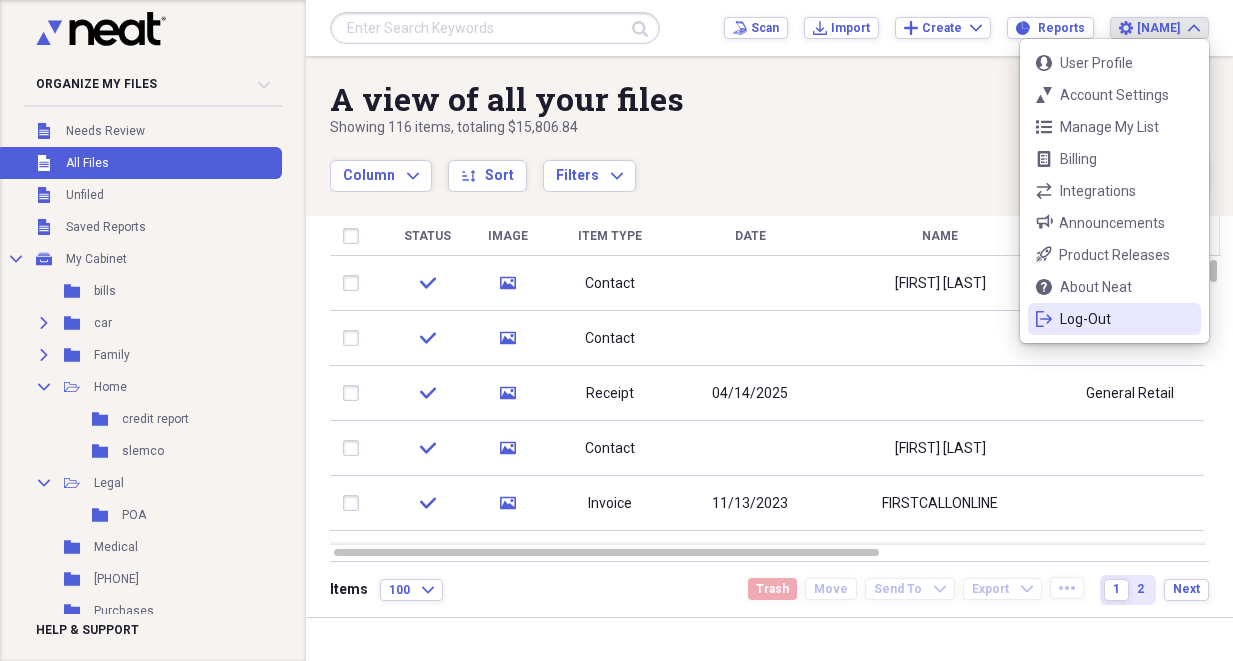 click on "logout Log-Out" at bounding box center [1114, 319] 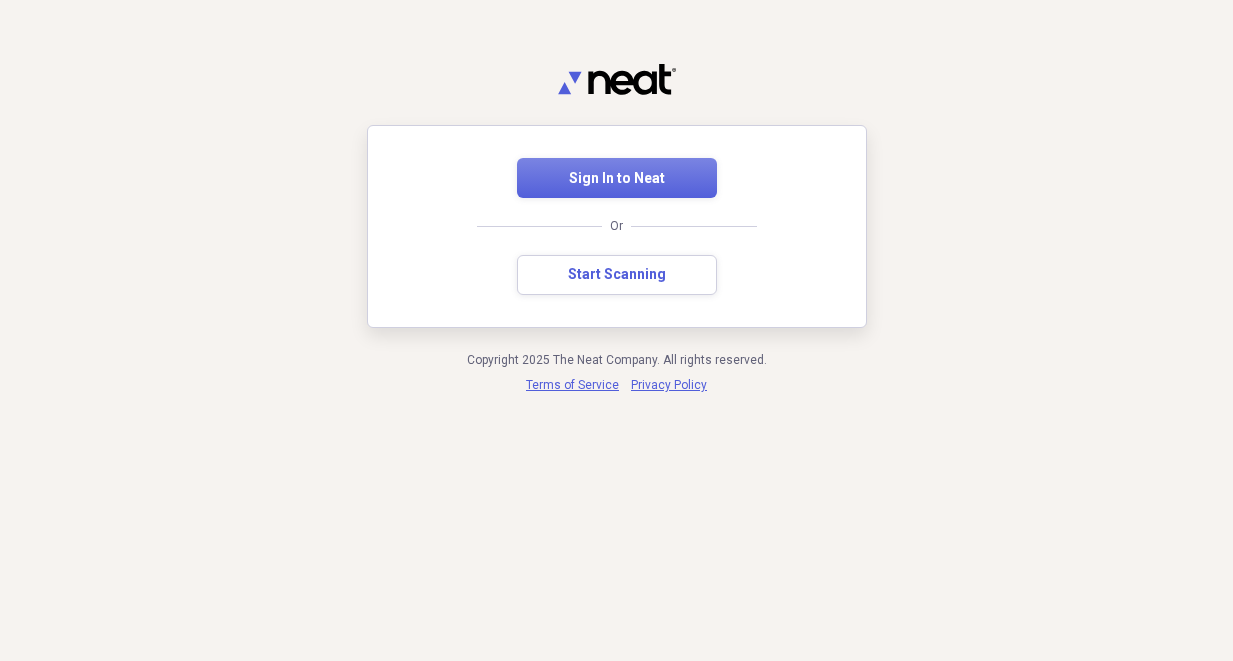 scroll, scrollTop: 0, scrollLeft: 0, axis: both 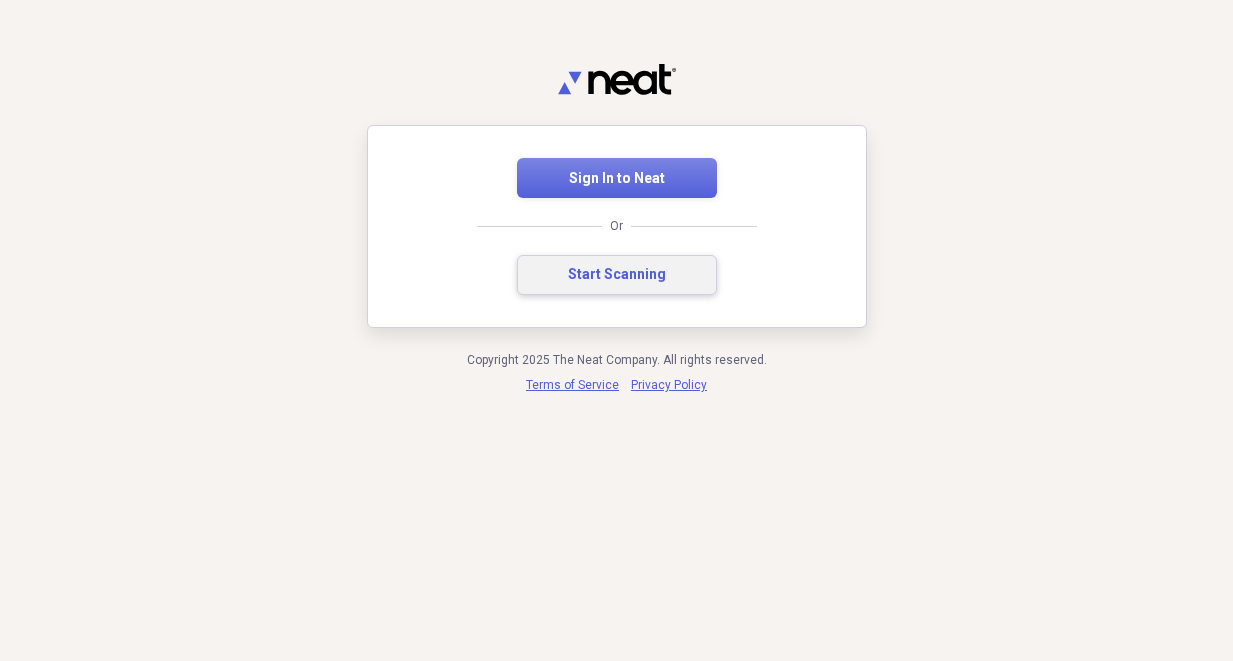 click on "Start Scanning" at bounding box center (617, 275) 